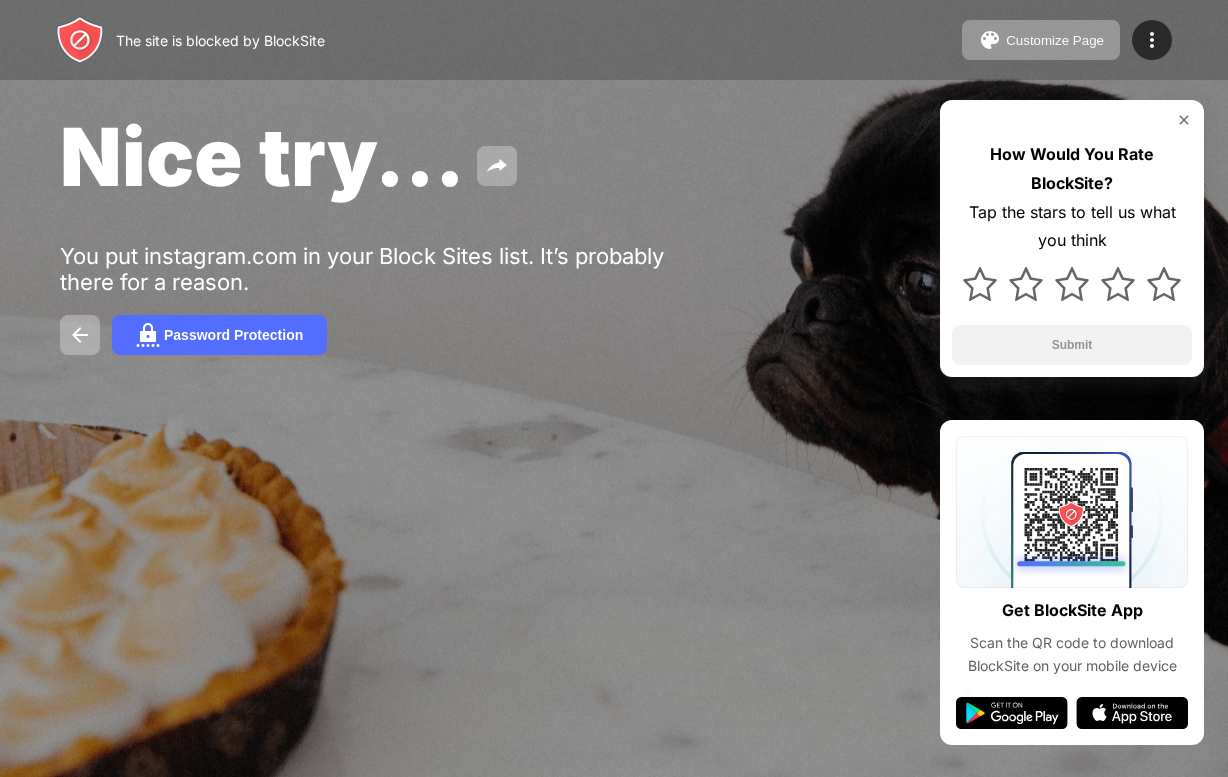 scroll, scrollTop: 0, scrollLeft: 0, axis: both 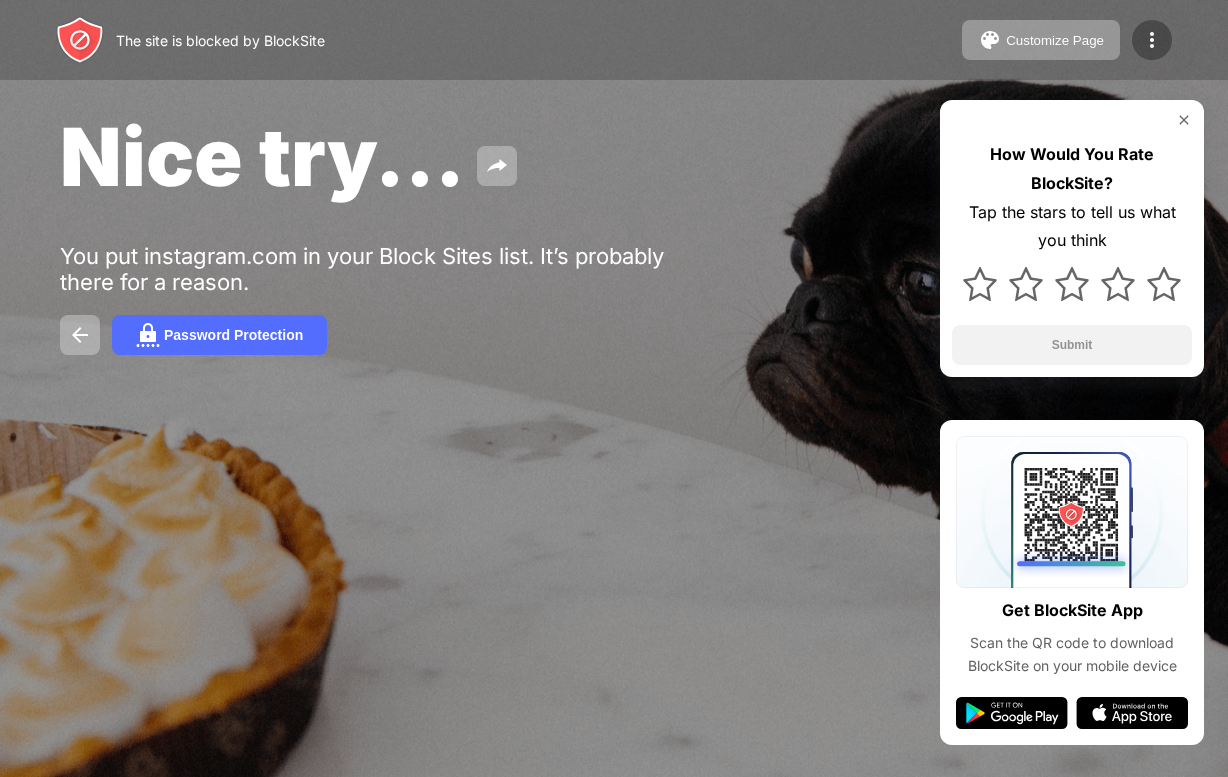 click at bounding box center [1152, 40] 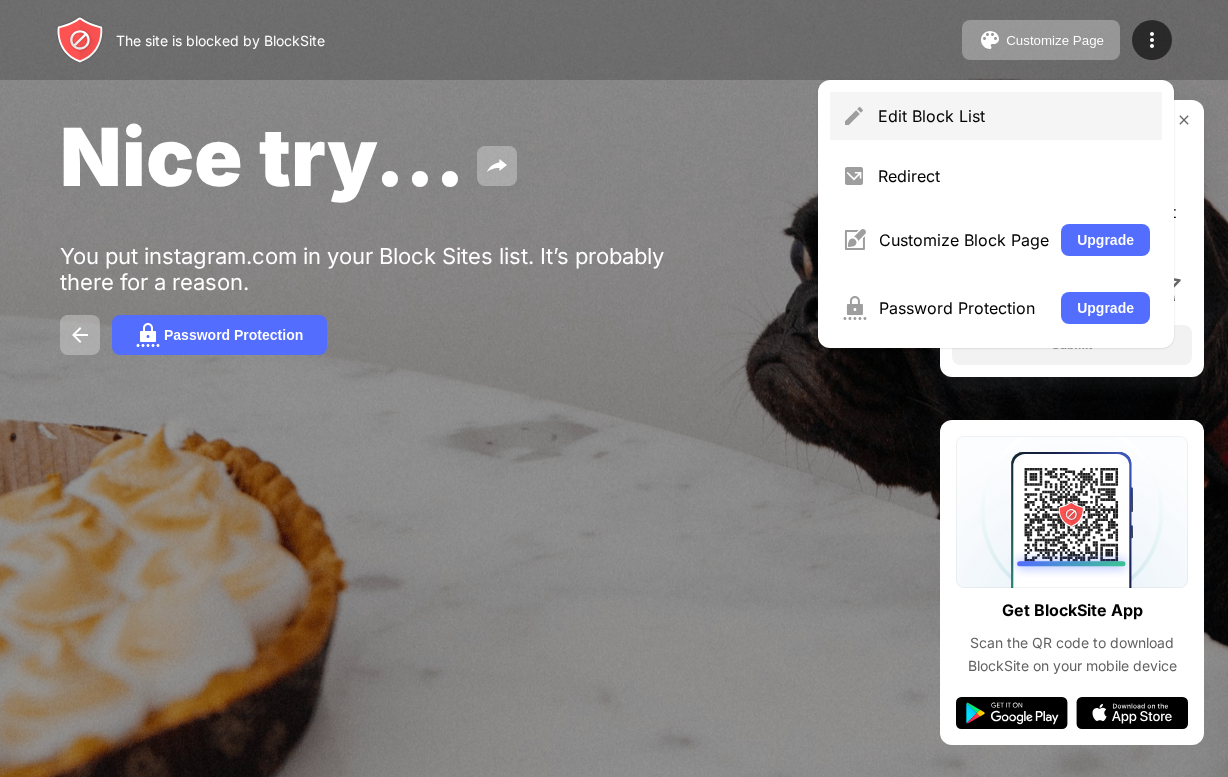 click on "Edit Block List" at bounding box center (1014, 116) 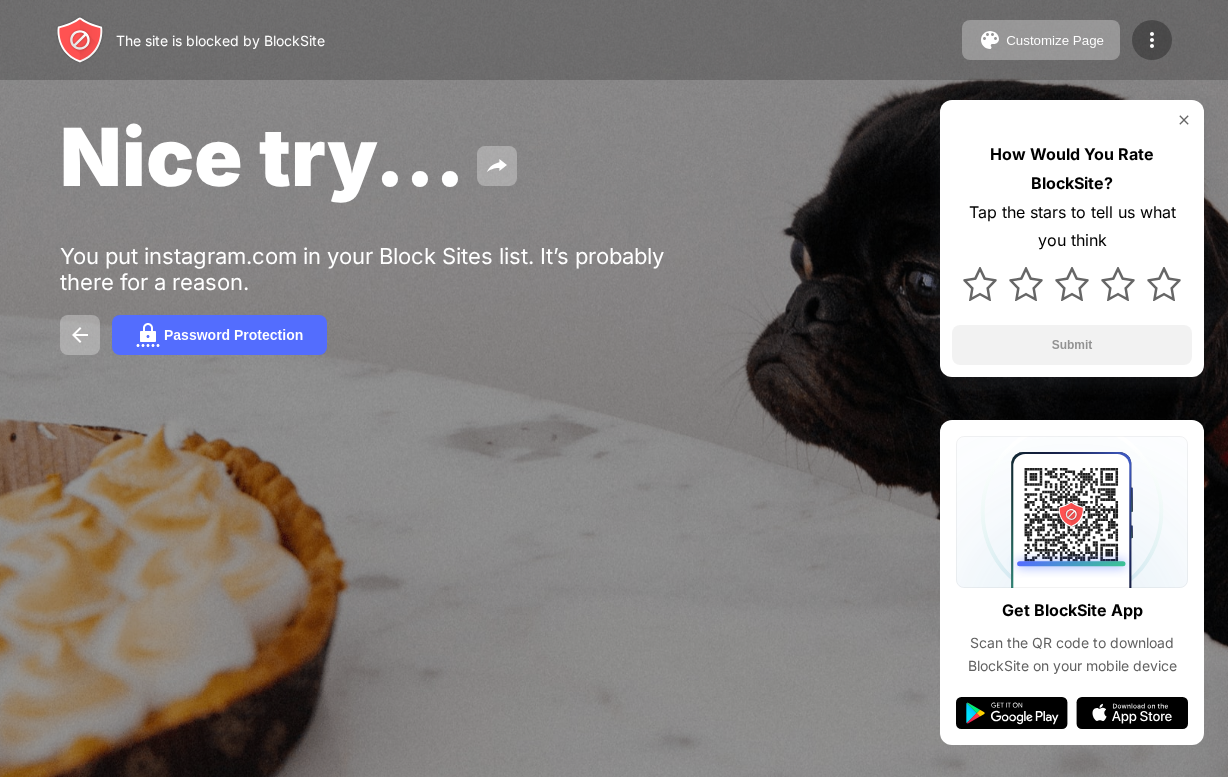 scroll, scrollTop: 0, scrollLeft: 0, axis: both 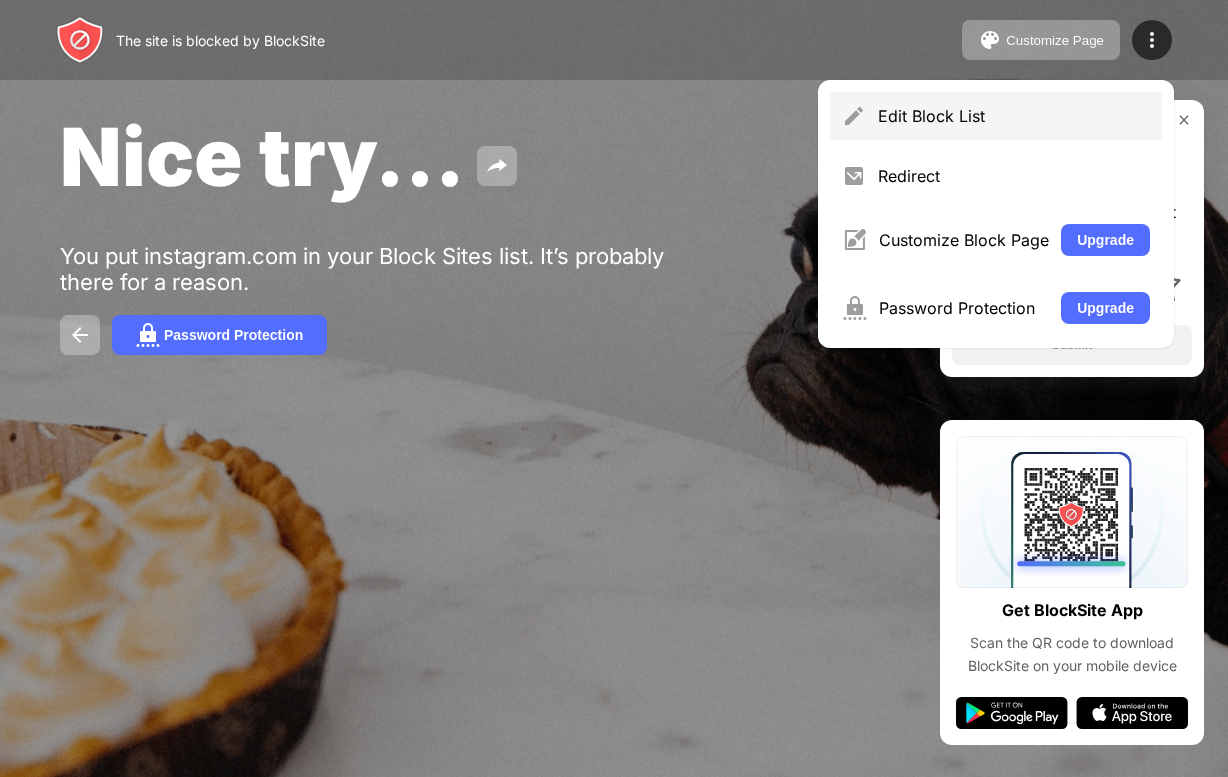 click on "Edit Block List" at bounding box center (1014, 116) 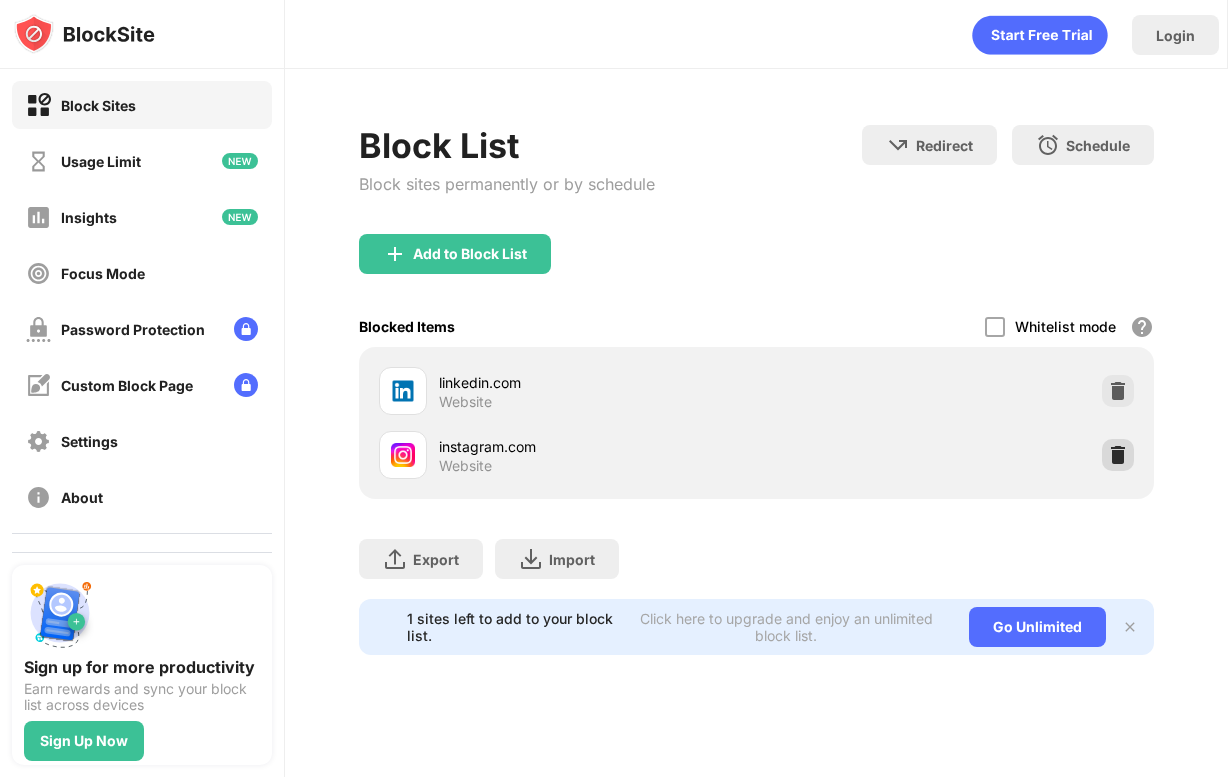 click at bounding box center [1118, 455] 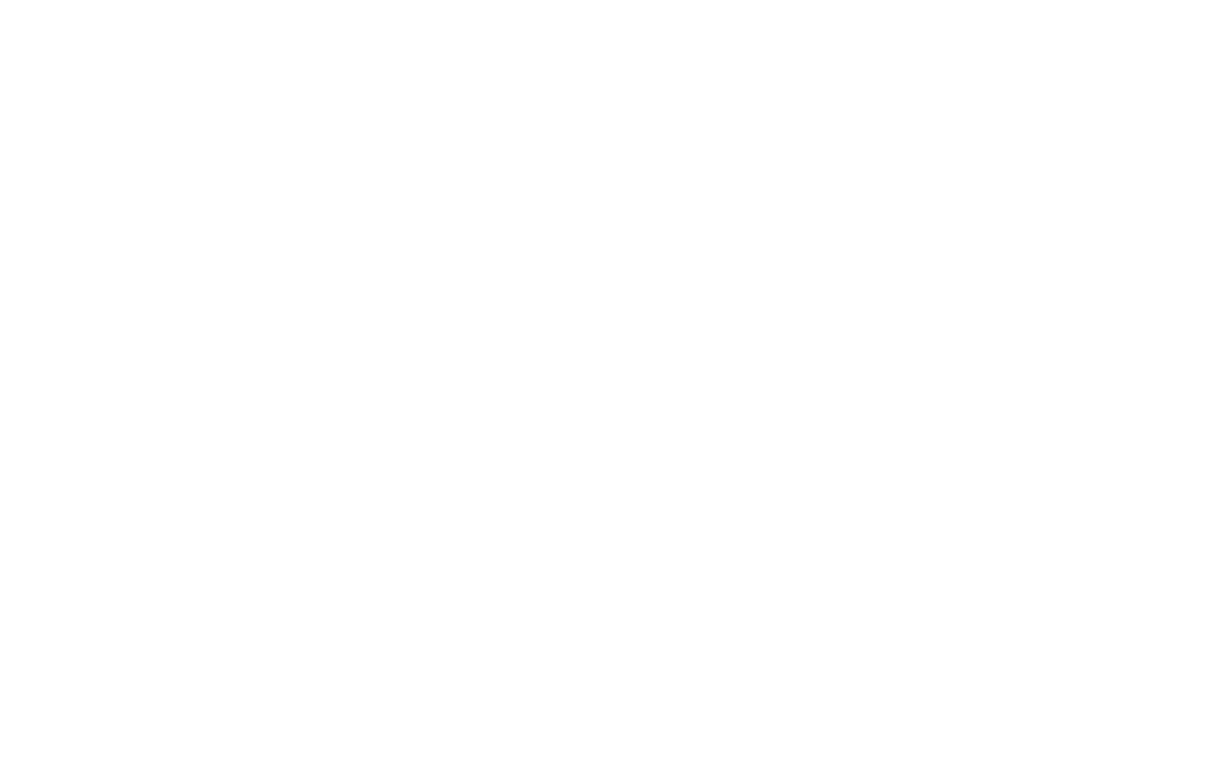 scroll, scrollTop: 0, scrollLeft: 0, axis: both 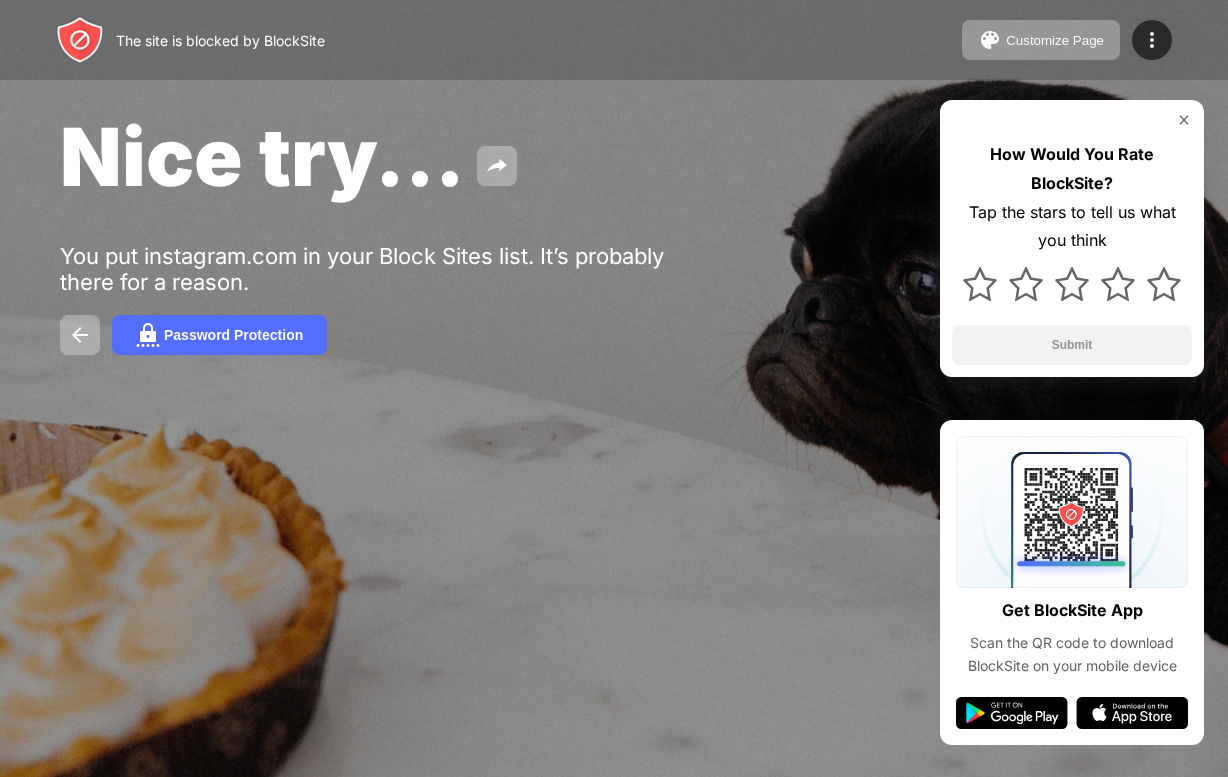 click at bounding box center [1184, 120] 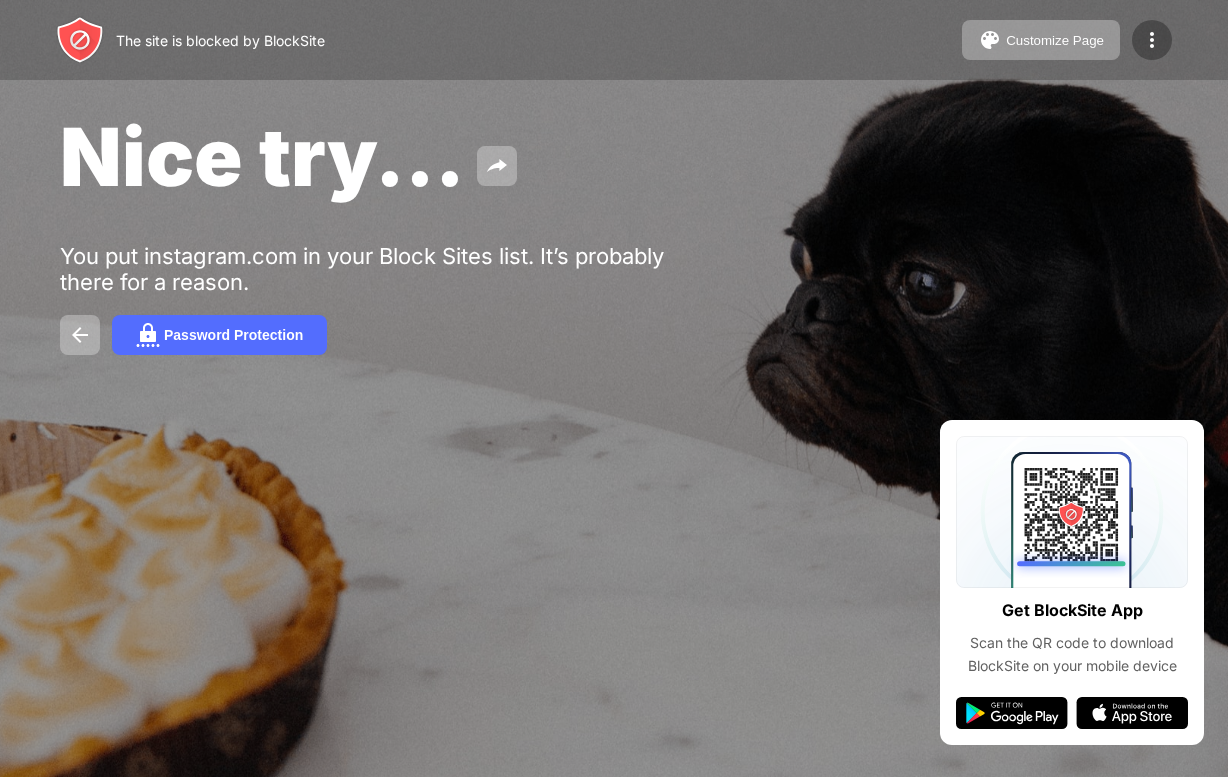 click at bounding box center (1152, 40) 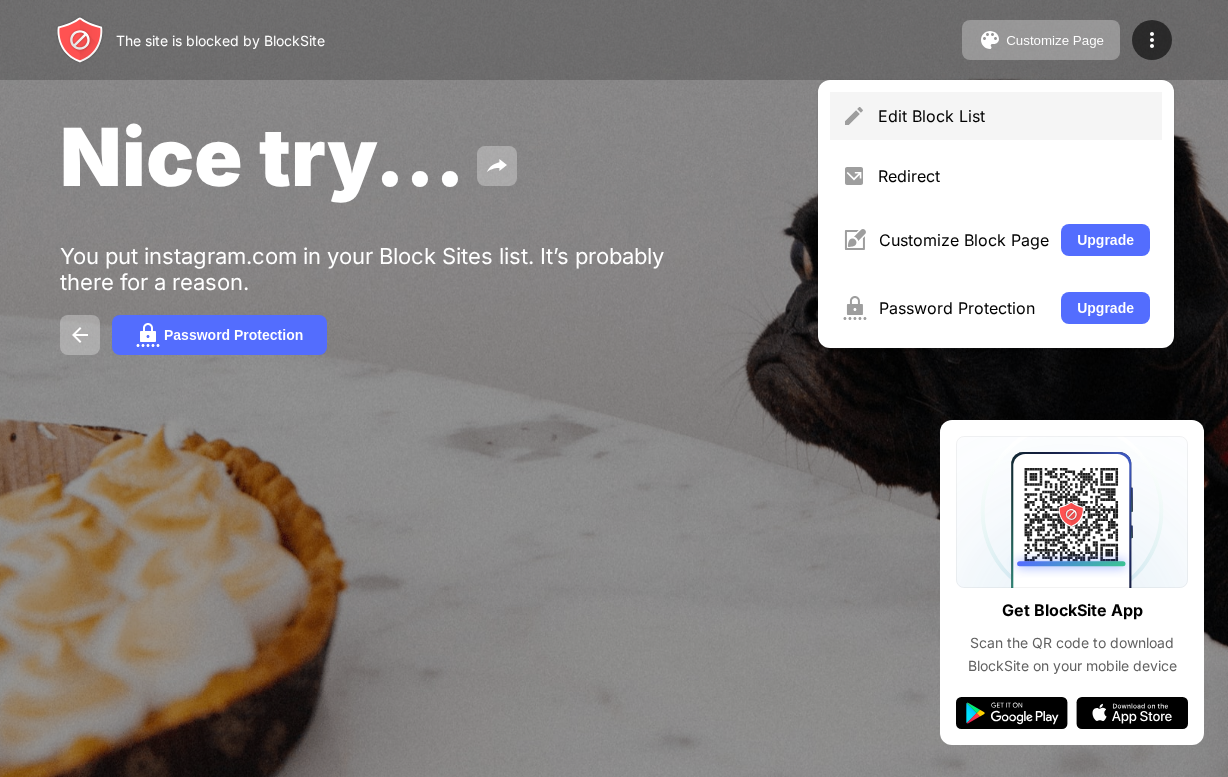 click on "Edit Block List" at bounding box center [1014, 116] 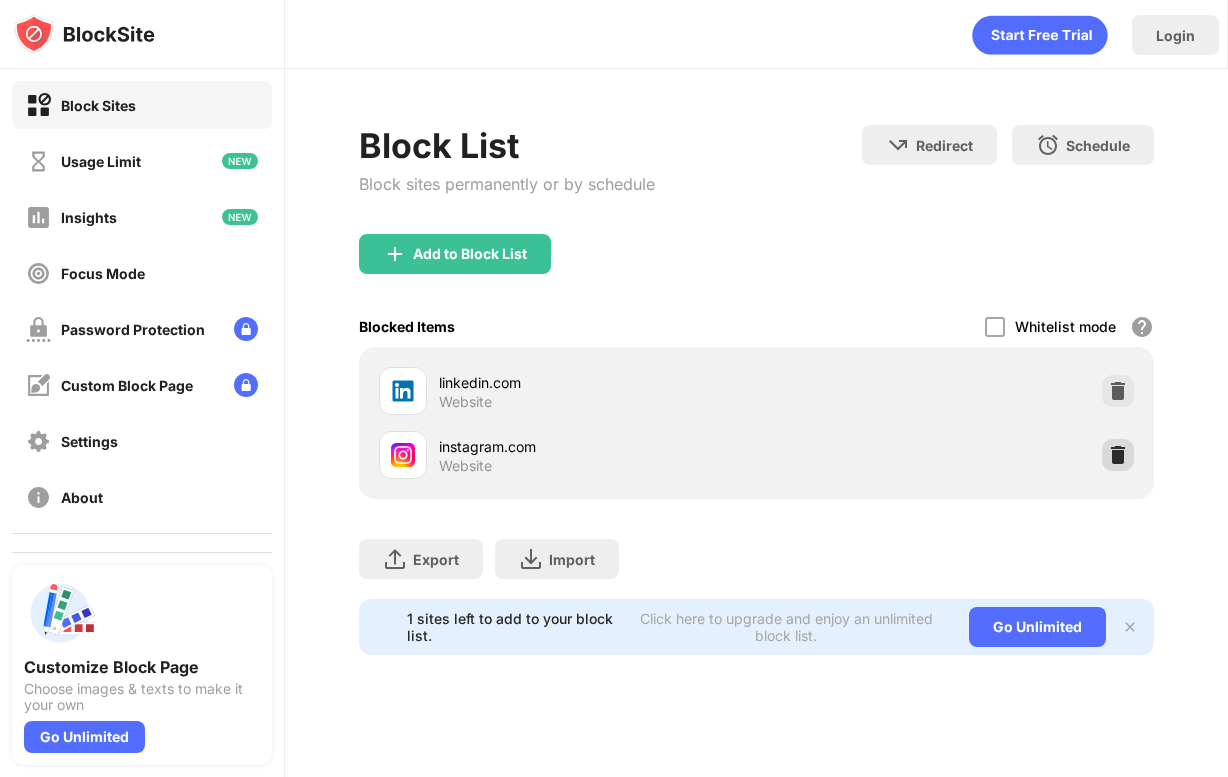 click at bounding box center [1118, 455] 